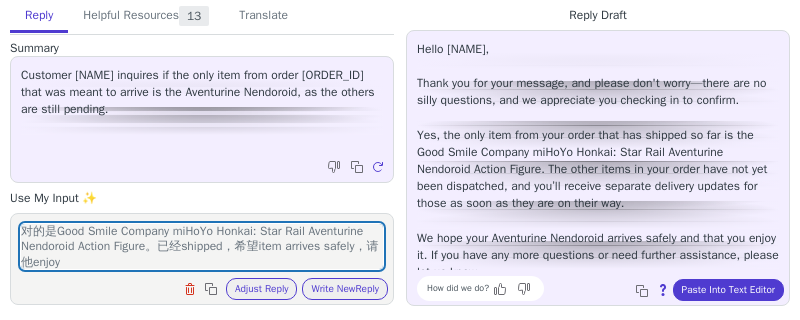 scroll, scrollTop: 0, scrollLeft: 0, axis: both 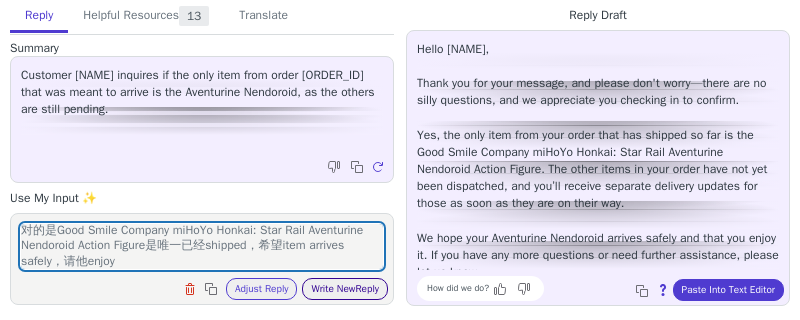 drag, startPoint x: 329, startPoint y: 248, endPoint x: 385, endPoint y: 293, distance: 71.8401 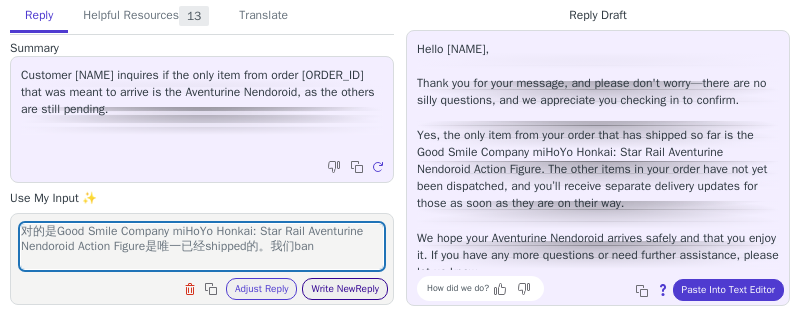 scroll, scrollTop: 0, scrollLeft: 0, axis: both 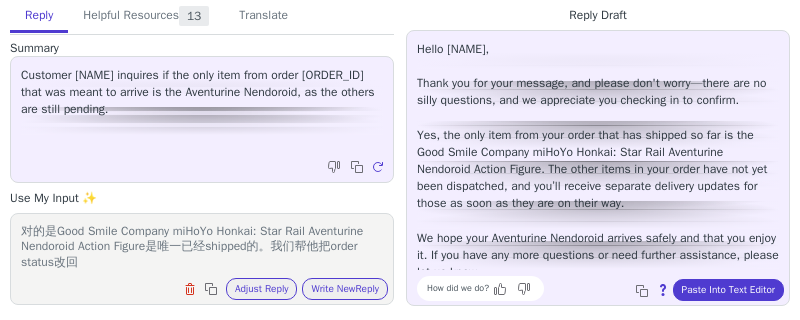 paste on "Partial Completed." 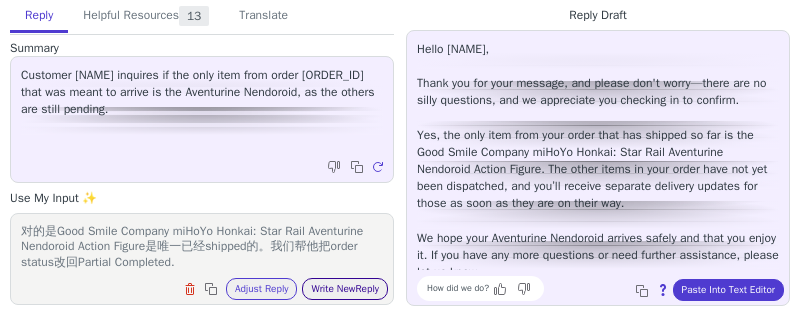 type on "对的是Good Smile Company miHoYo Honkai: Star Rail Aventurine Nendoroid Action Figure是唯一已经shipped的。我们帮他把order status改回Partial Completed." 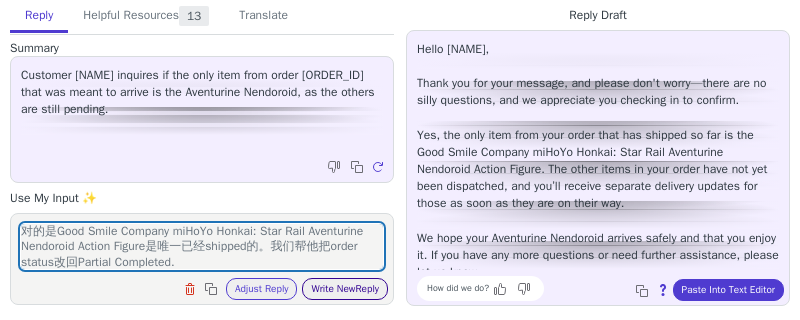 click on "Write New  Reply" at bounding box center (345, 289) 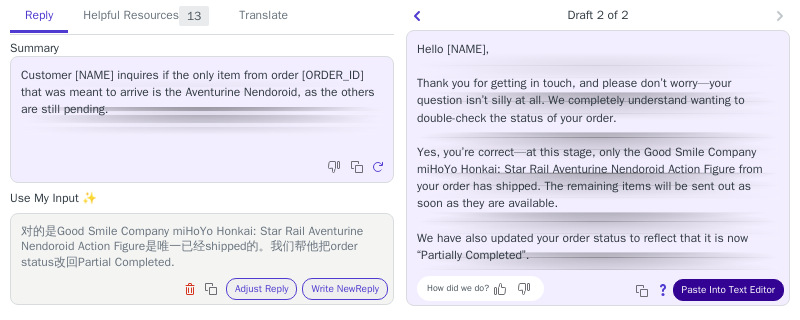 click on "Paste Into Text Editor" at bounding box center [728, 290] 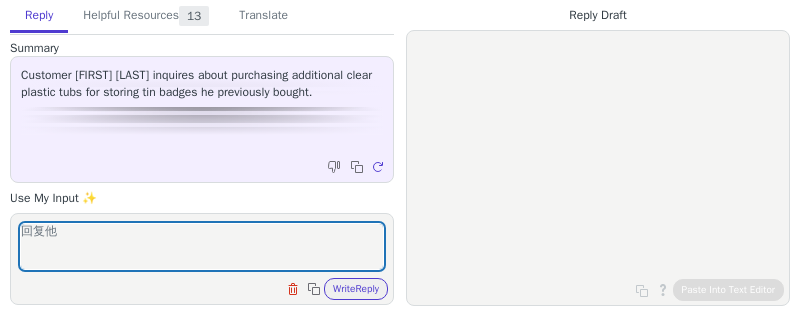 scroll, scrollTop: 0, scrollLeft: 0, axis: both 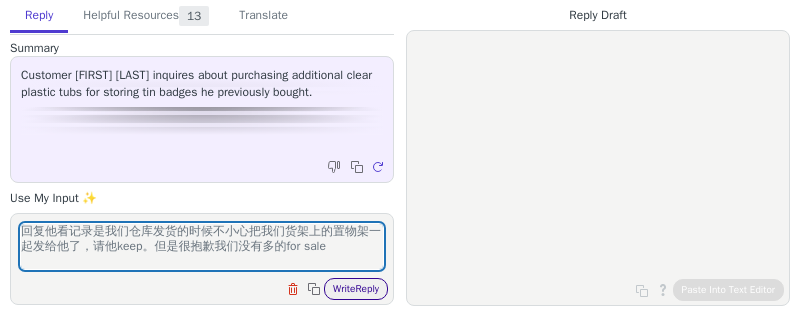 type on "回复他看记录是我们仓库发货的时候不小心把我们货架上的置物架一起发给他了，请他keep。但是很抱歉我们没有多的for sale" 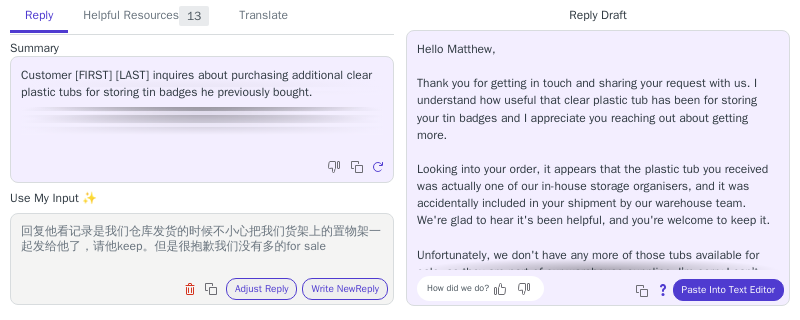 click on "Hello Matthew, Thank you for getting in touch and sharing your request with us. I understand how useful that clear plastic tub has been for storing your tin badges and I appreciate you reaching out about getting more. Looking into your order, it appears that the plastic tub you received was actually one of our in-house storage organisers, and it was accidentally included in your shipment by our warehouse team. We're glad to hear it's been helpful, and you're welcome to keep it. Unfortunately, we don't have any more of those tubs available for sale, as they are part of our warehouse supplies. I’m sorry I can’t offer you an additional one, but if you have any other questions or need further assistance, please let me know. How did we do?   Copy to clipboard About this reply Paste Into Text Editor" at bounding box center [598, 168] 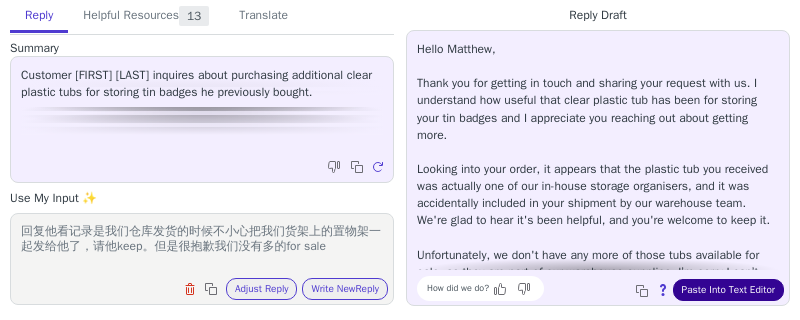 click on "Paste Into Text Editor" at bounding box center (728, 290) 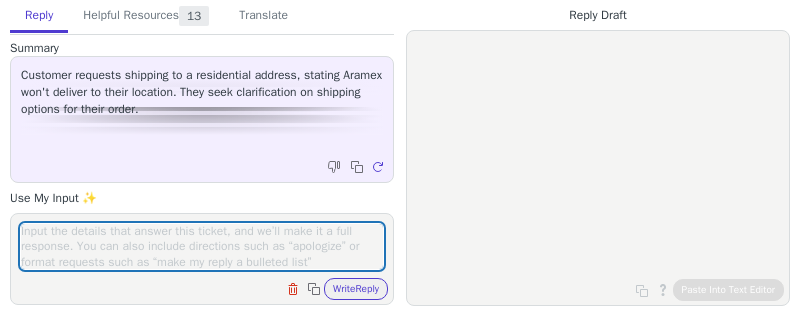 scroll, scrollTop: 0, scrollLeft: 0, axis: both 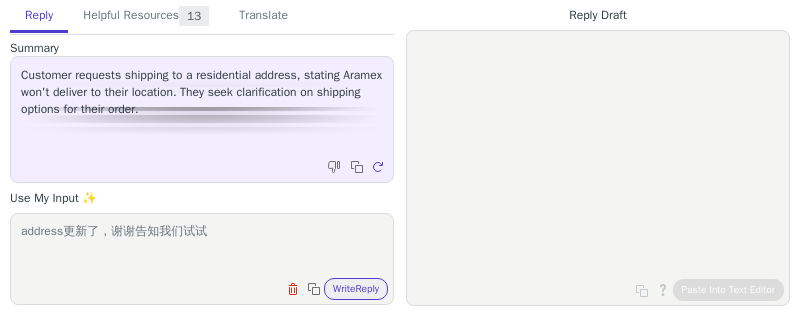 click on "Clear field Copy to clipboard Write  Reply" at bounding box center (212, 287) 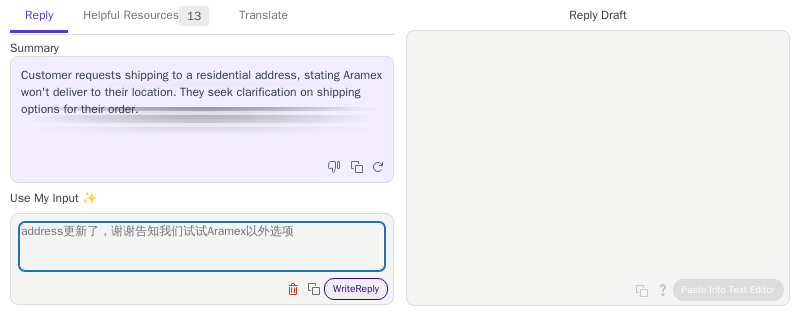 click on "Write  Reply" at bounding box center [356, 289] 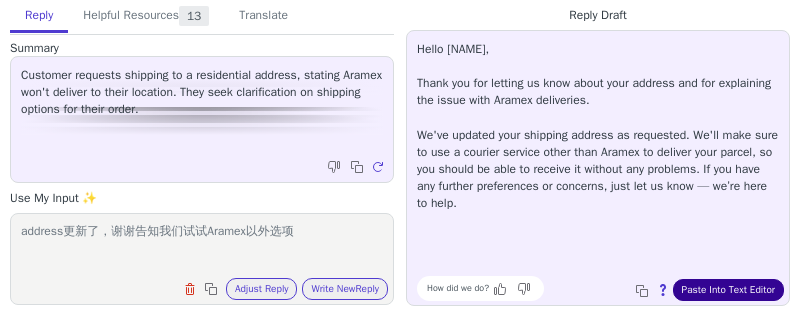 click on "Paste Into Text Editor" at bounding box center (728, 290) 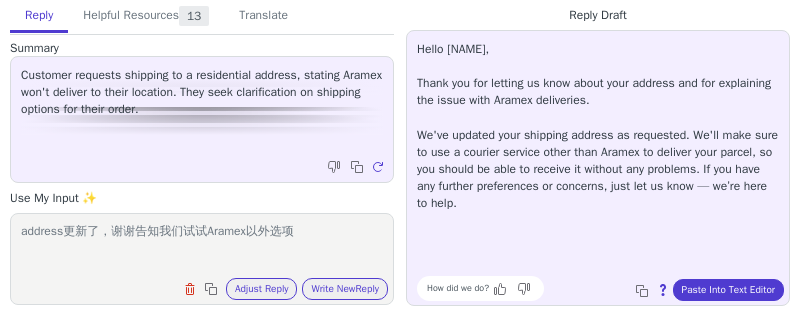 click on "address更新了，谢谢告知我们试试Aramex以外选项" at bounding box center [202, 246] 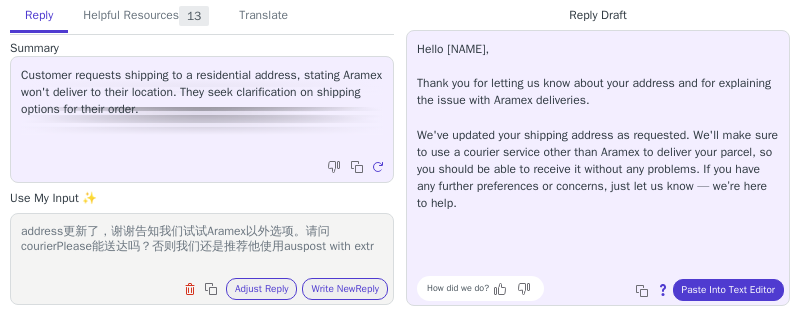 scroll, scrollTop: 0, scrollLeft: 0, axis: both 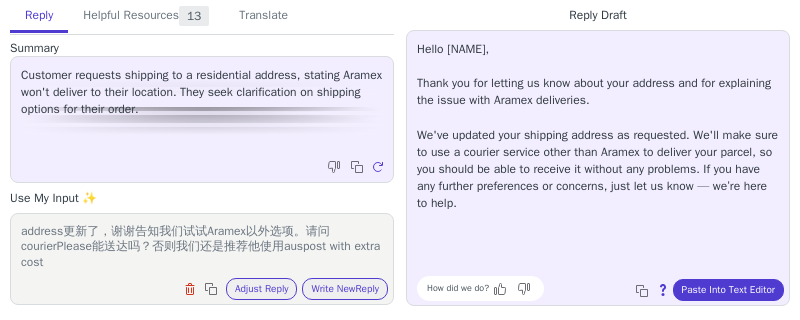 type on "address更新了，谢谢告知我们试试Aramex以外选项。请问courierPlease能送达吗？否则我们还是推荐他使用auspost with extra cost" 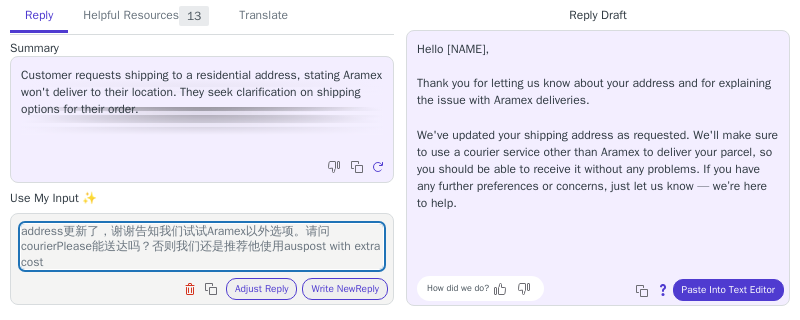 click on "address更新了，谢谢告知我们试试Aramex以外选项。请问courierPlease能送达吗？否则我们还是推荐他使用auspost with extra cost Clear field Copy to clipboard Adjust Reply Use input to adjust reply draft Write New  Reply" at bounding box center (202, 259) 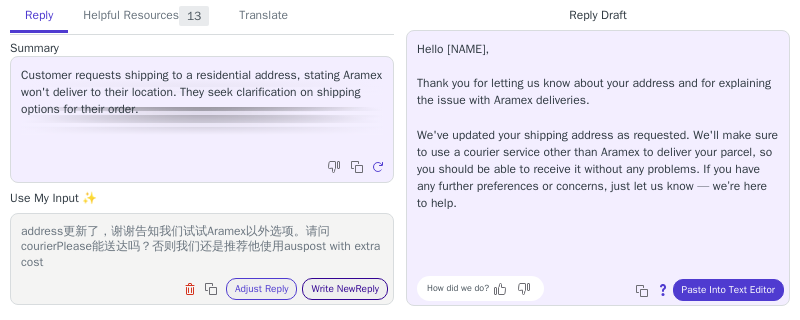 click on "Write New  Reply" at bounding box center (345, 289) 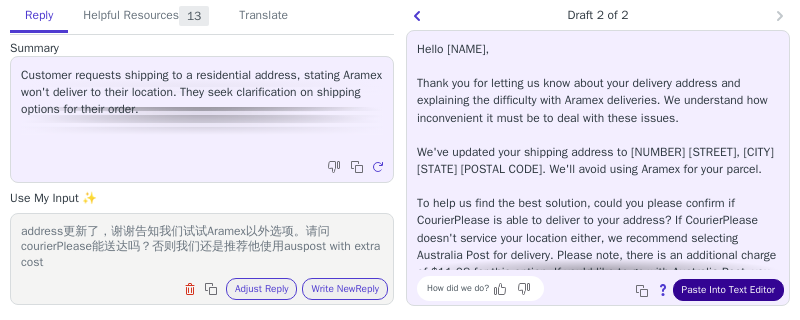 click on "Paste Into Text Editor" at bounding box center [728, 290] 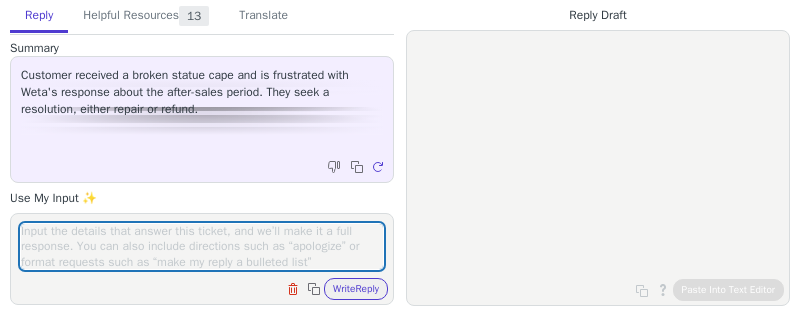 scroll, scrollTop: 0, scrollLeft: 0, axis: both 